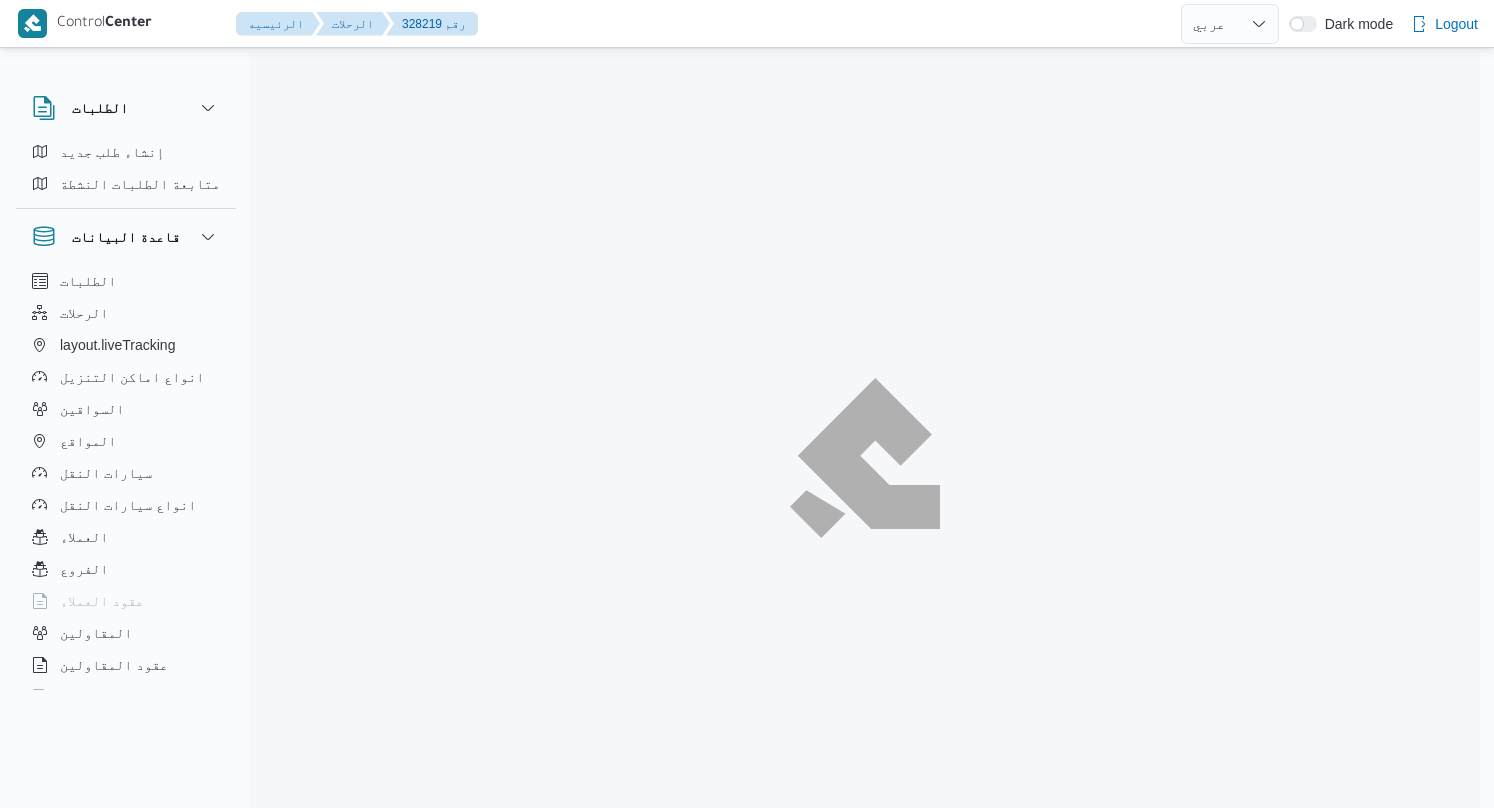select on "ar" 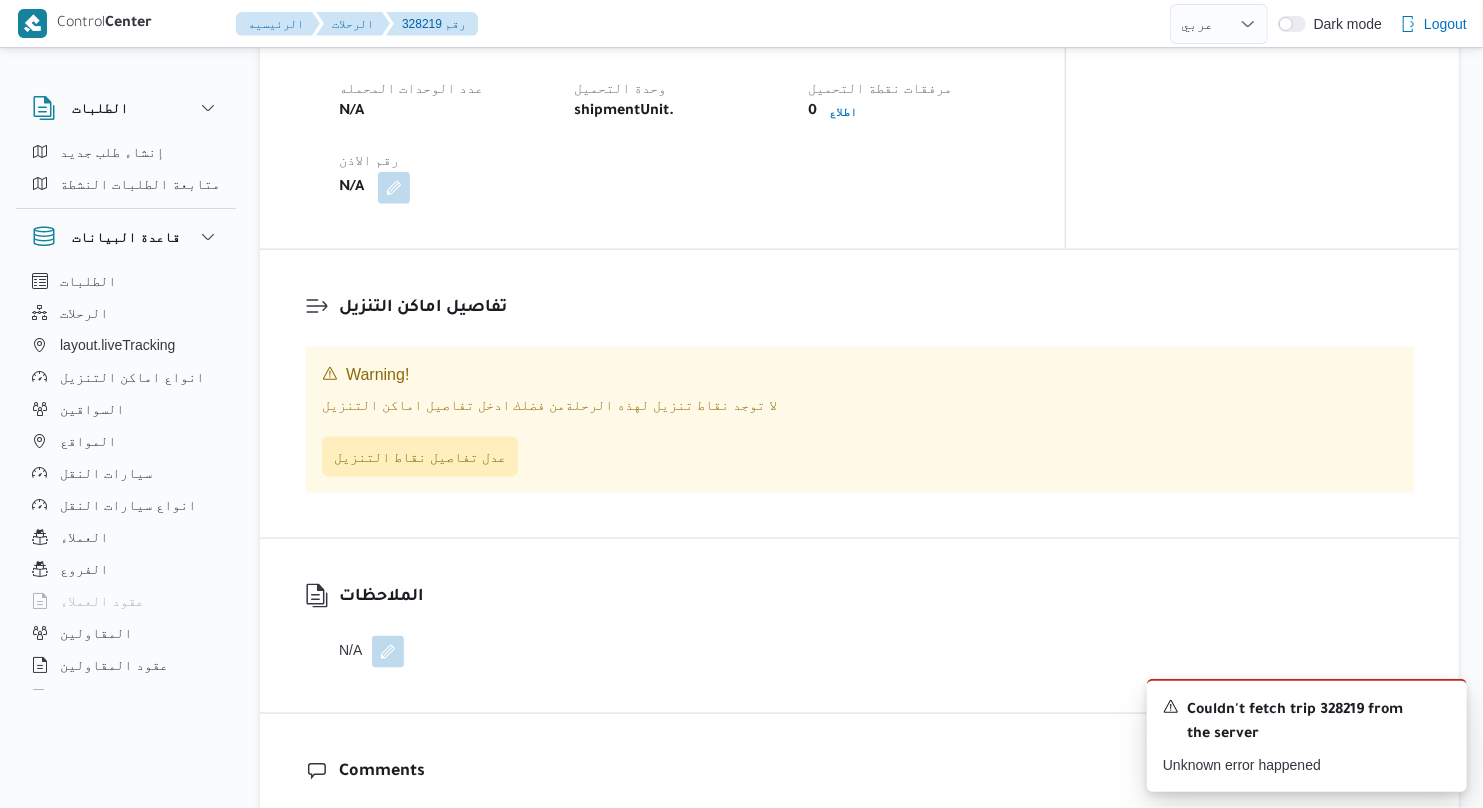 scroll, scrollTop: 1288, scrollLeft: 0, axis: vertical 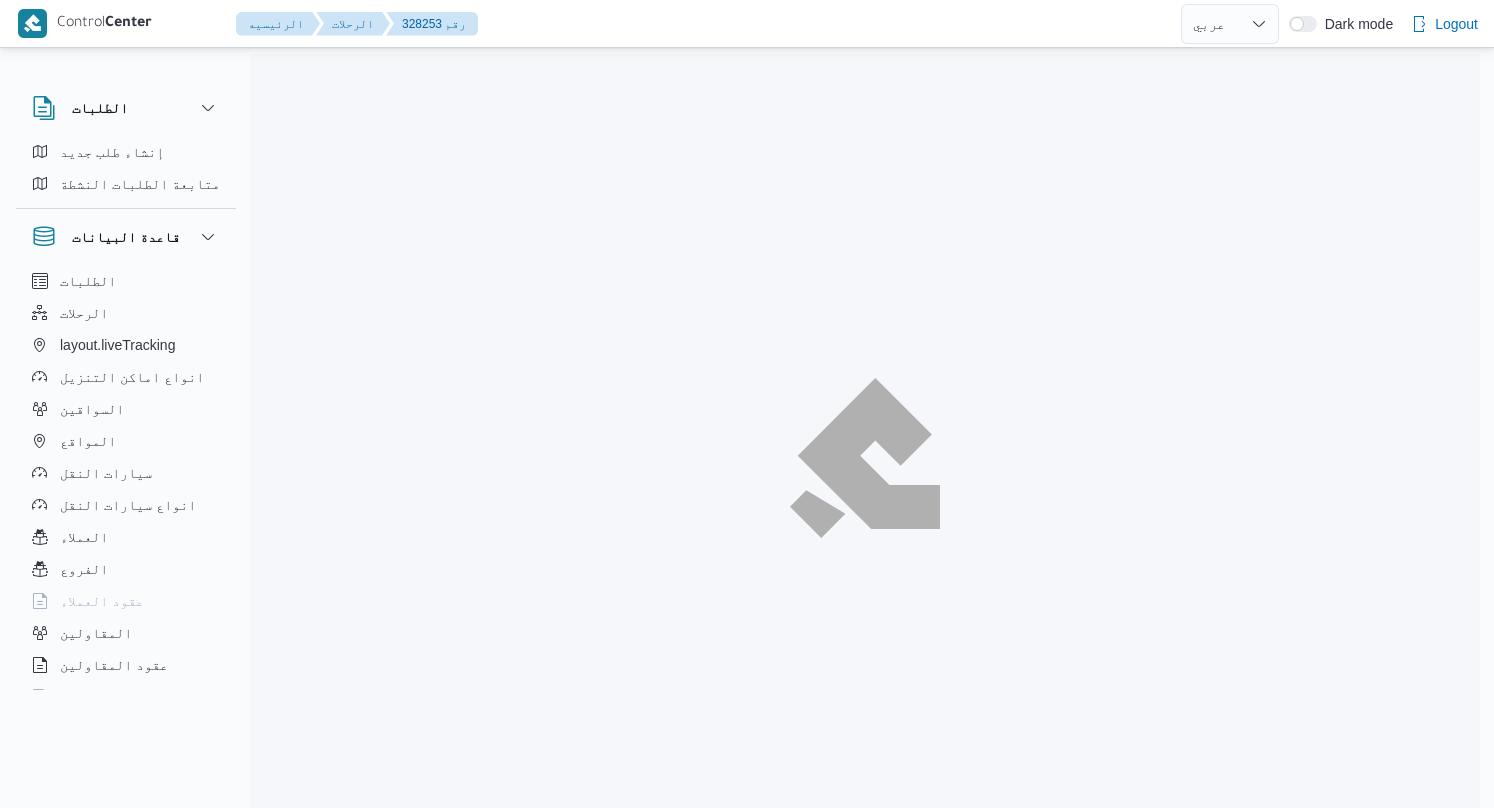 select on "ar" 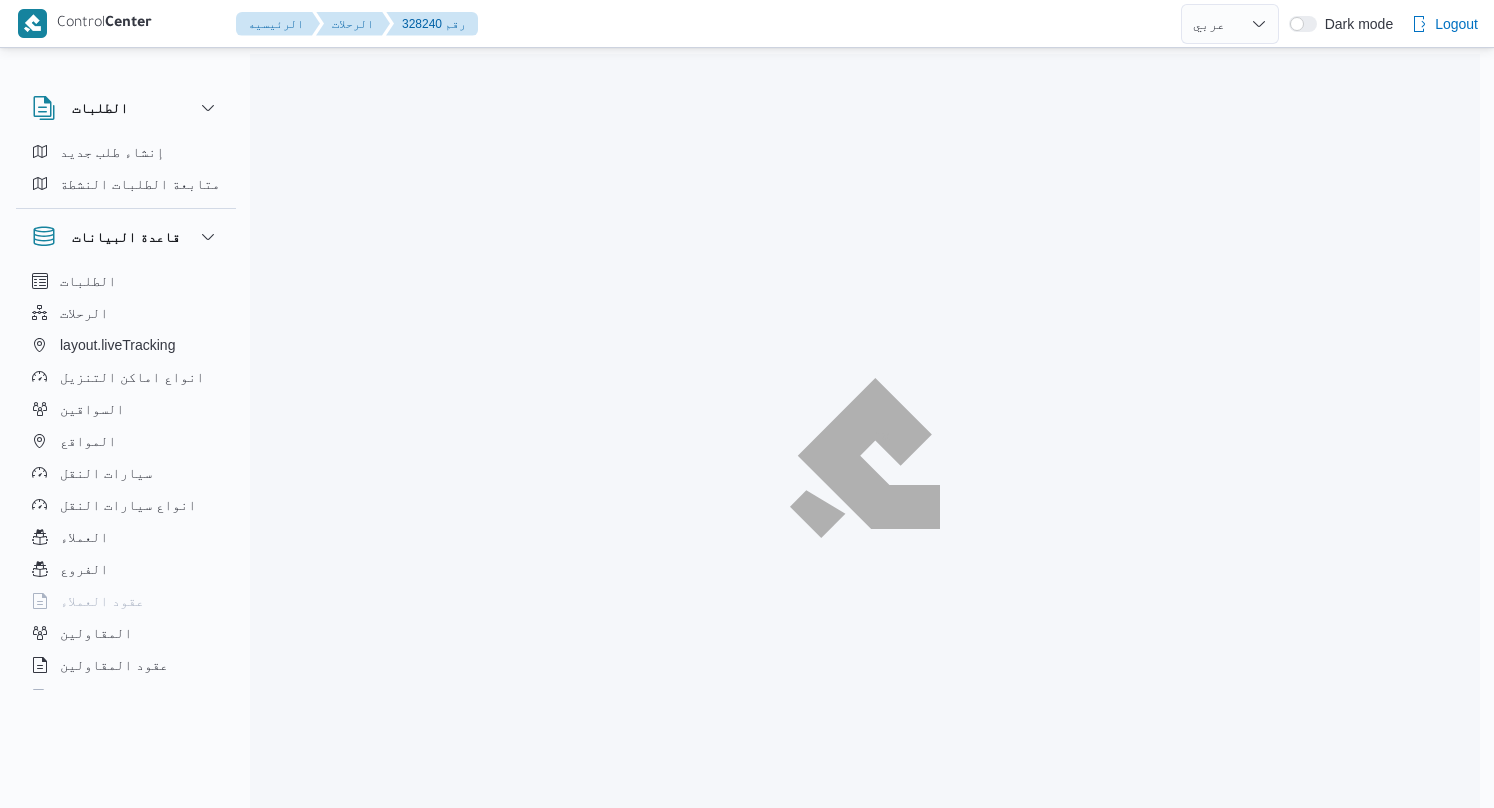select on "ar" 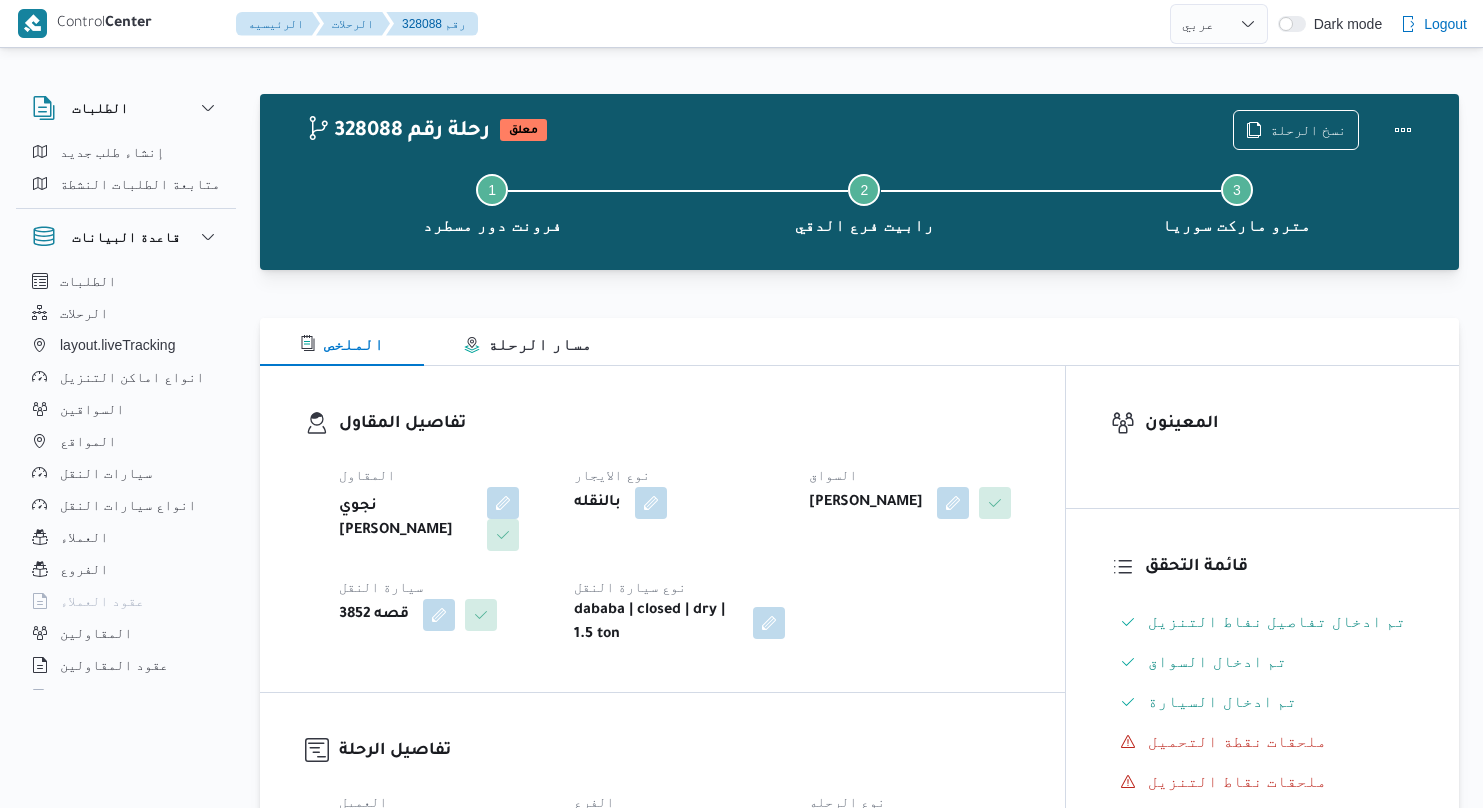 select on "ar" 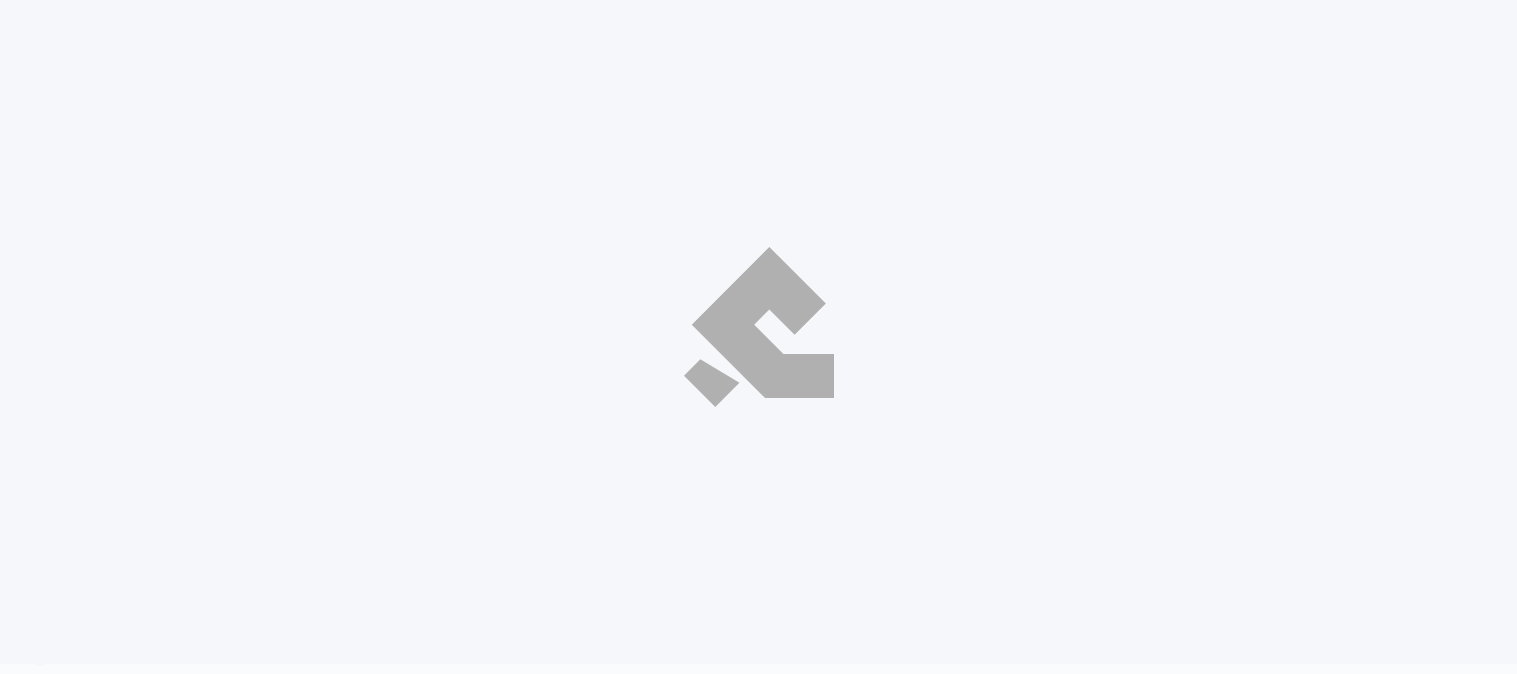 select on "ar" 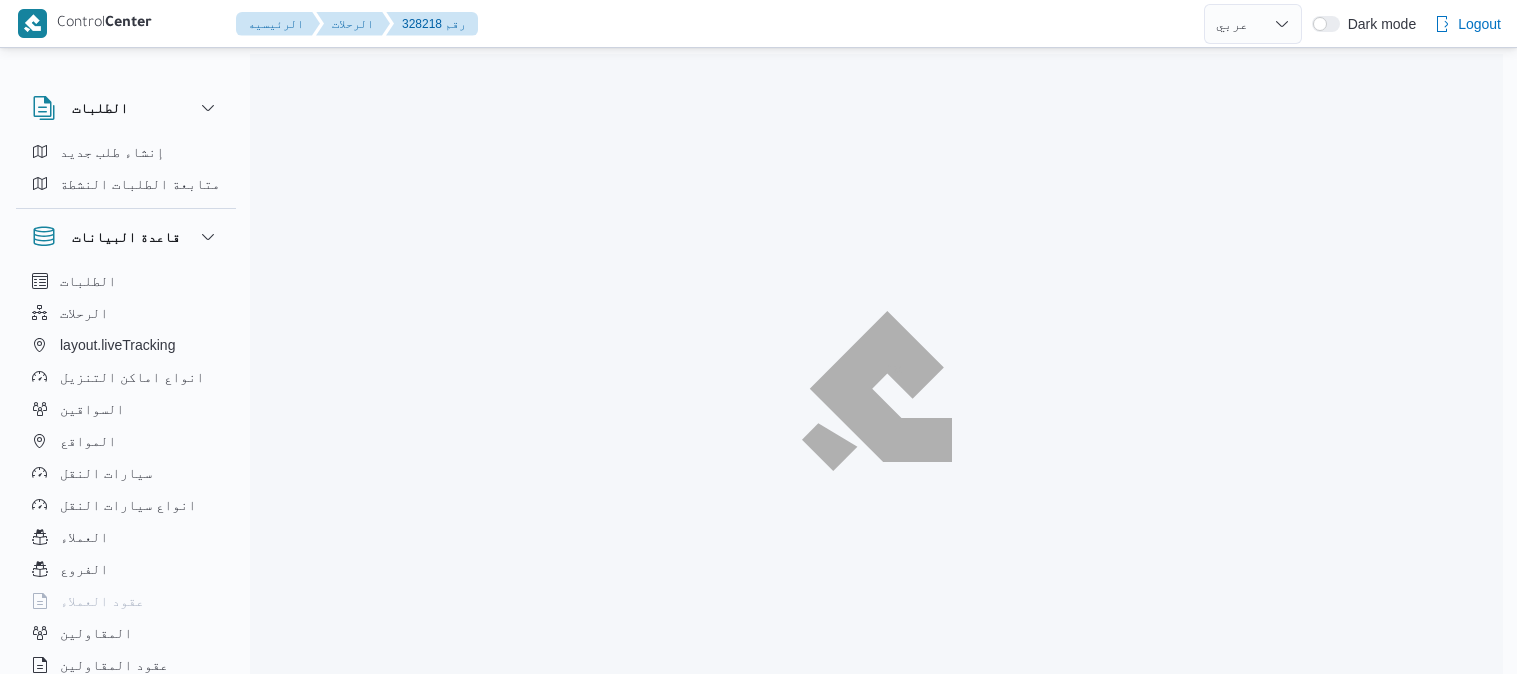 select on "ar" 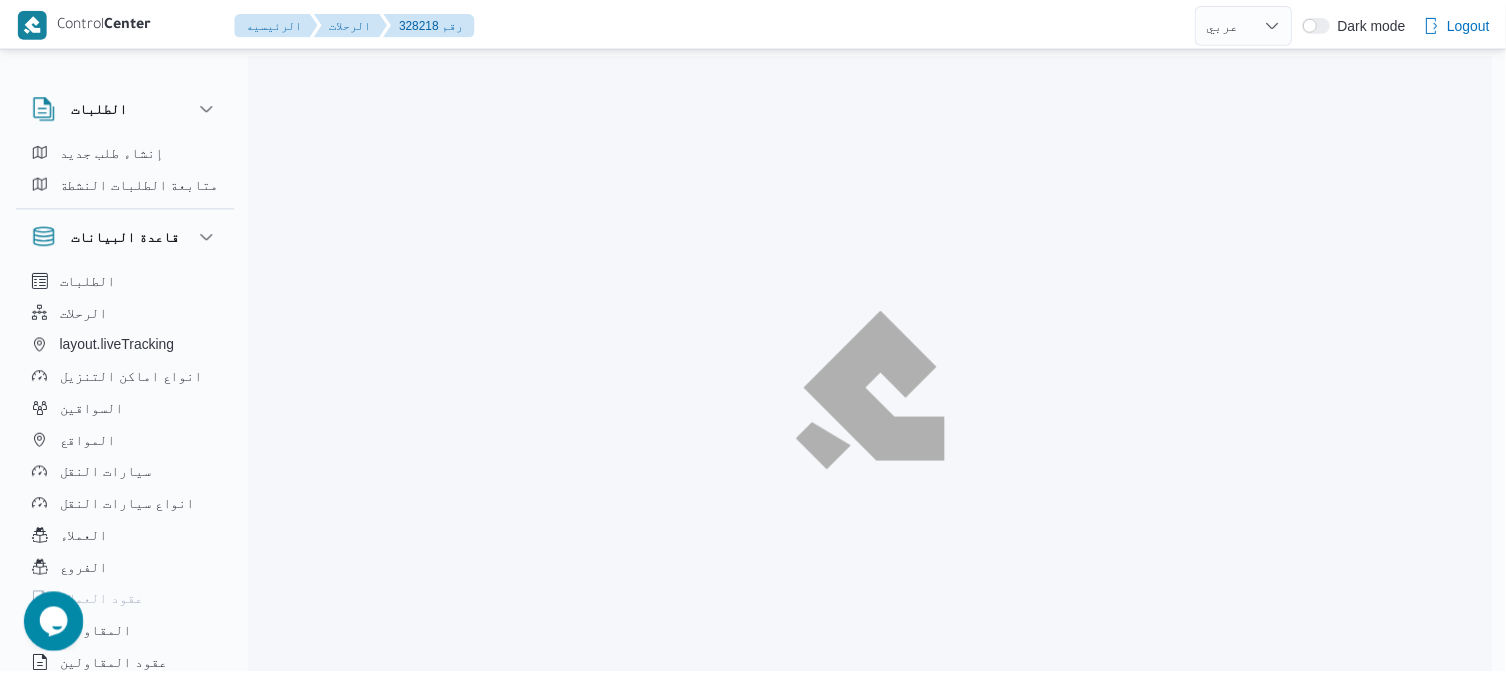 scroll, scrollTop: 0, scrollLeft: 0, axis: both 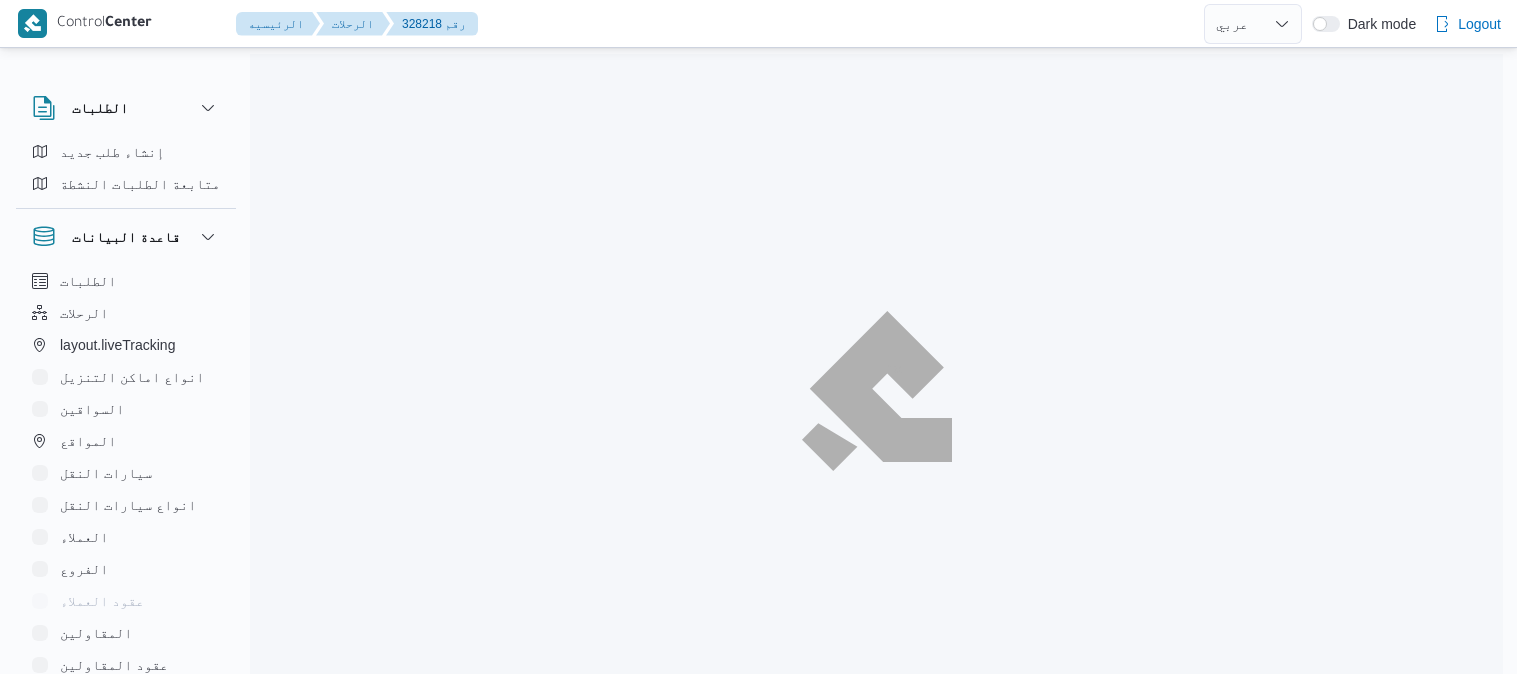 select on "ar" 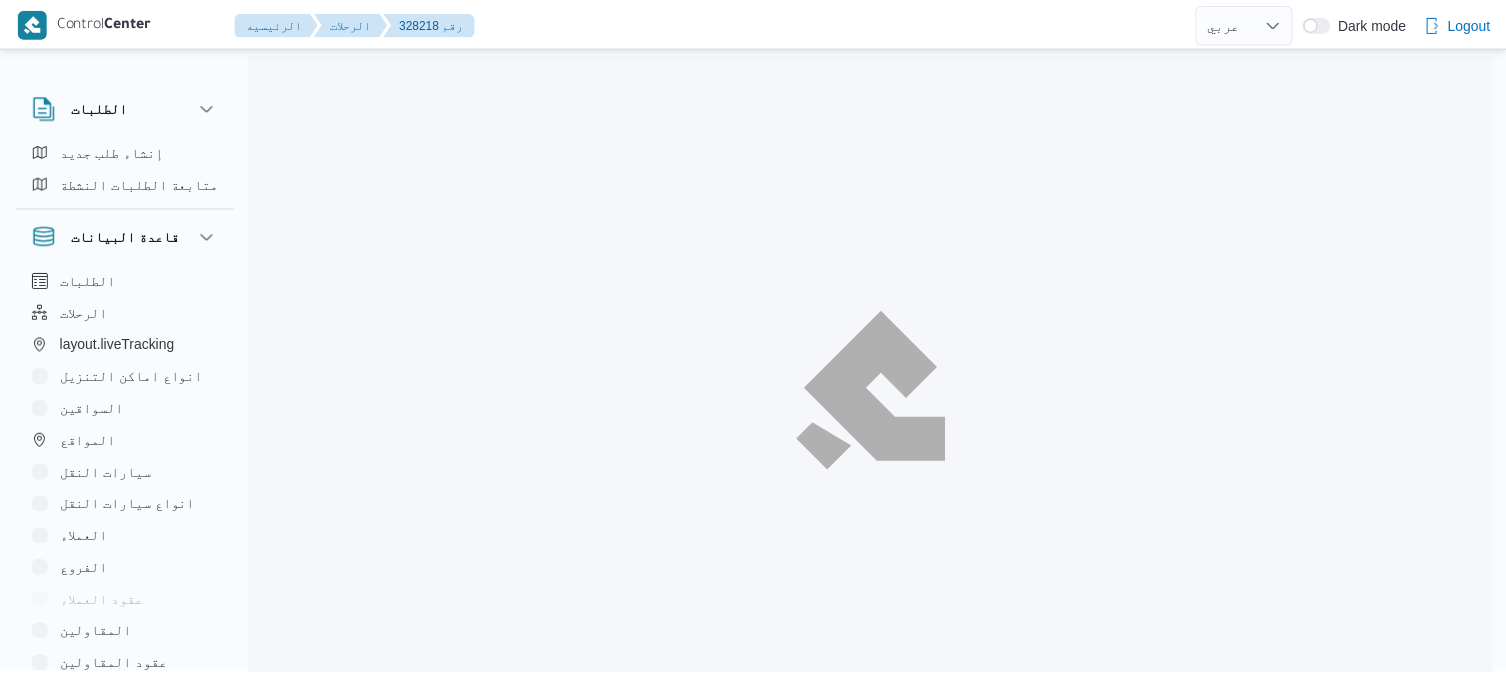 scroll, scrollTop: 0, scrollLeft: 0, axis: both 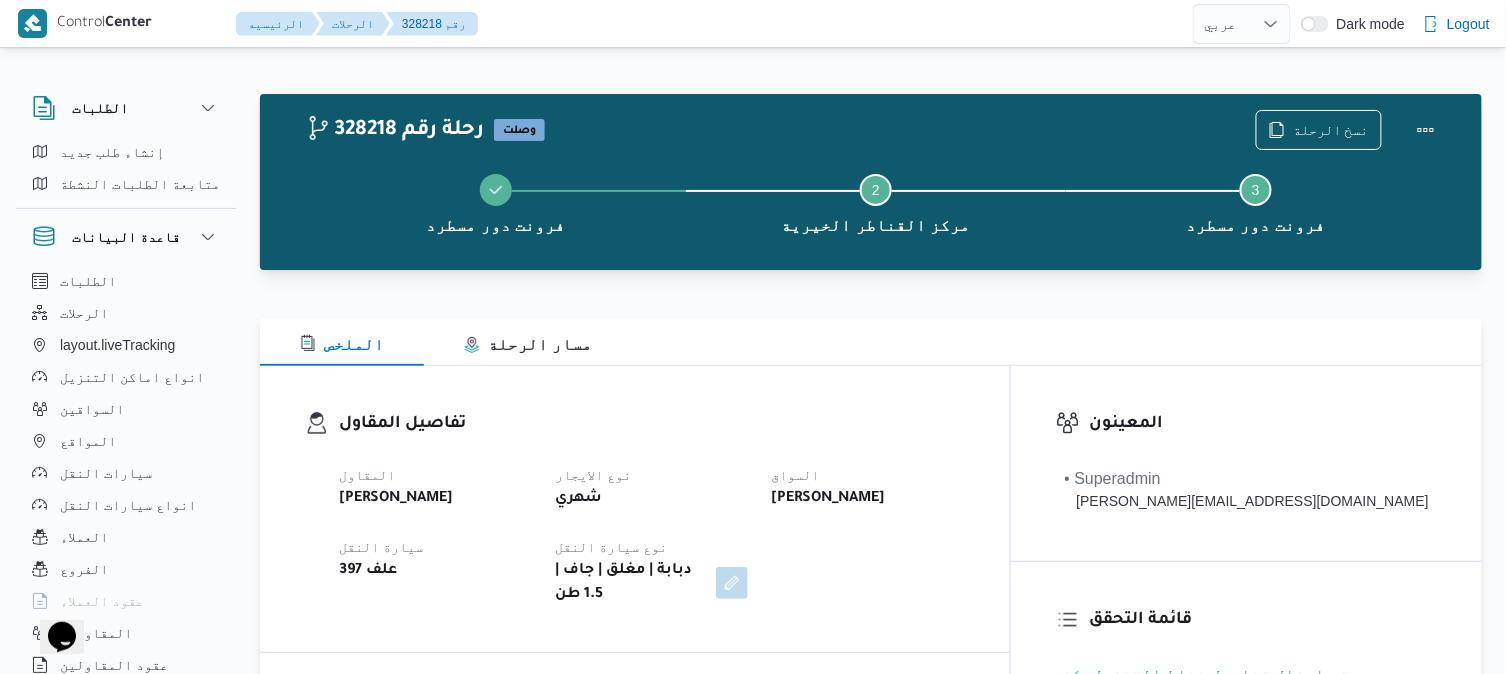 click on "الملخص مسار الرحلة" at bounding box center (871, 342) 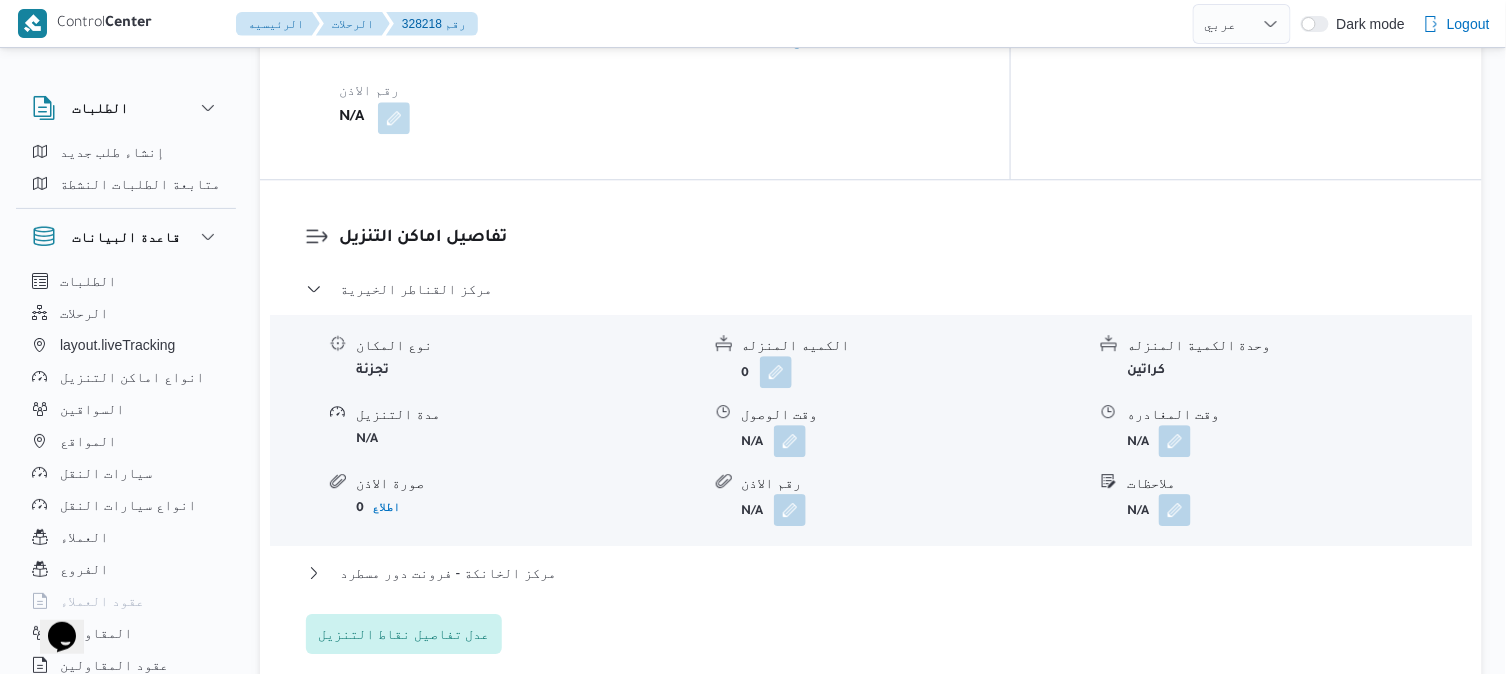 scroll, scrollTop: 1600, scrollLeft: 0, axis: vertical 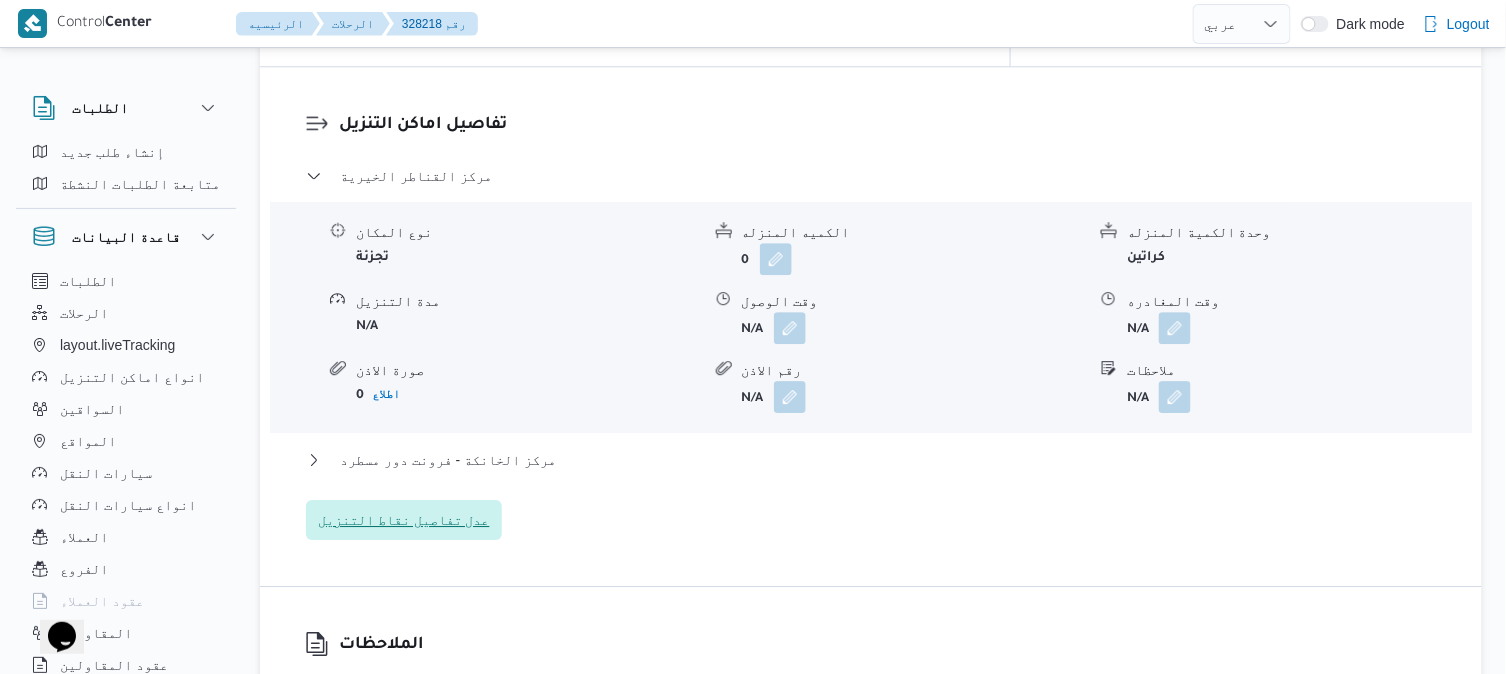 click on "عدل تفاصيل نقاط التنزيل" at bounding box center (404, 520) 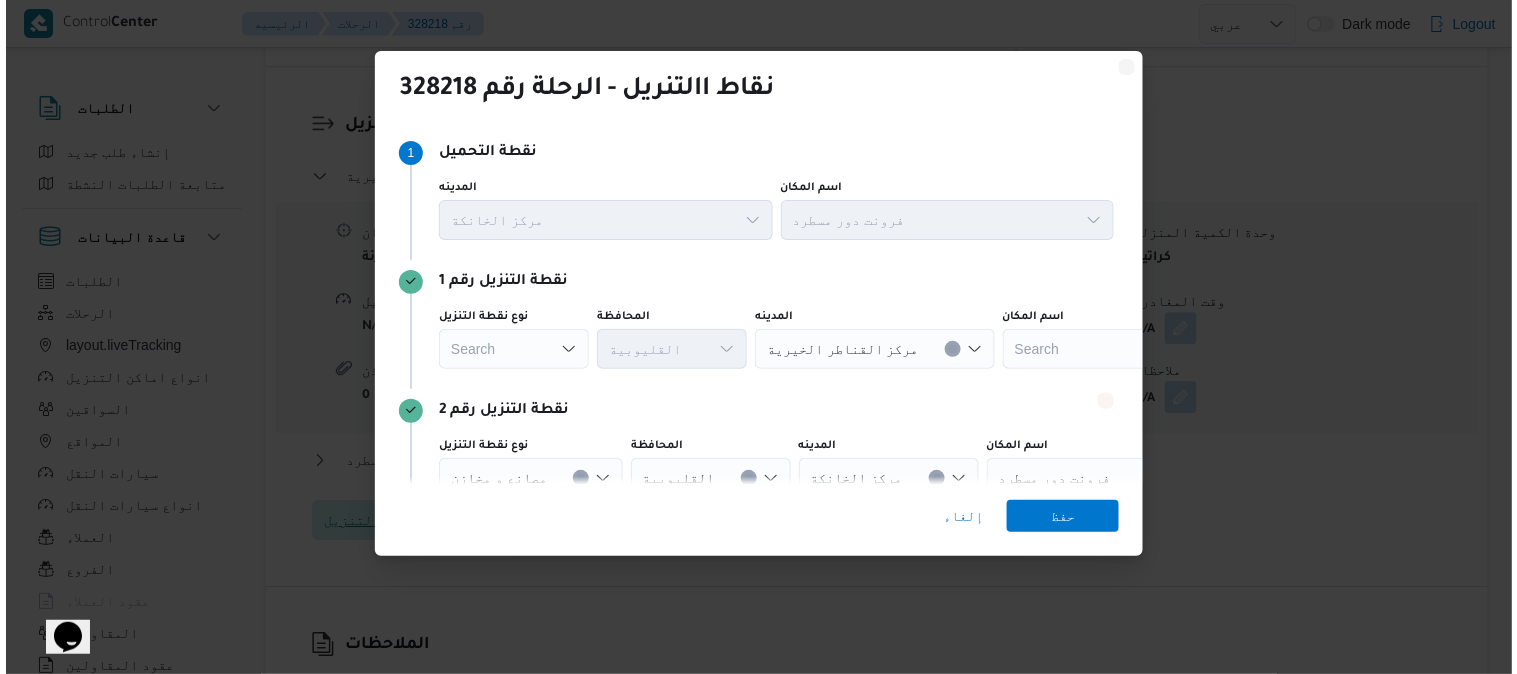 scroll, scrollTop: 1583, scrollLeft: 0, axis: vertical 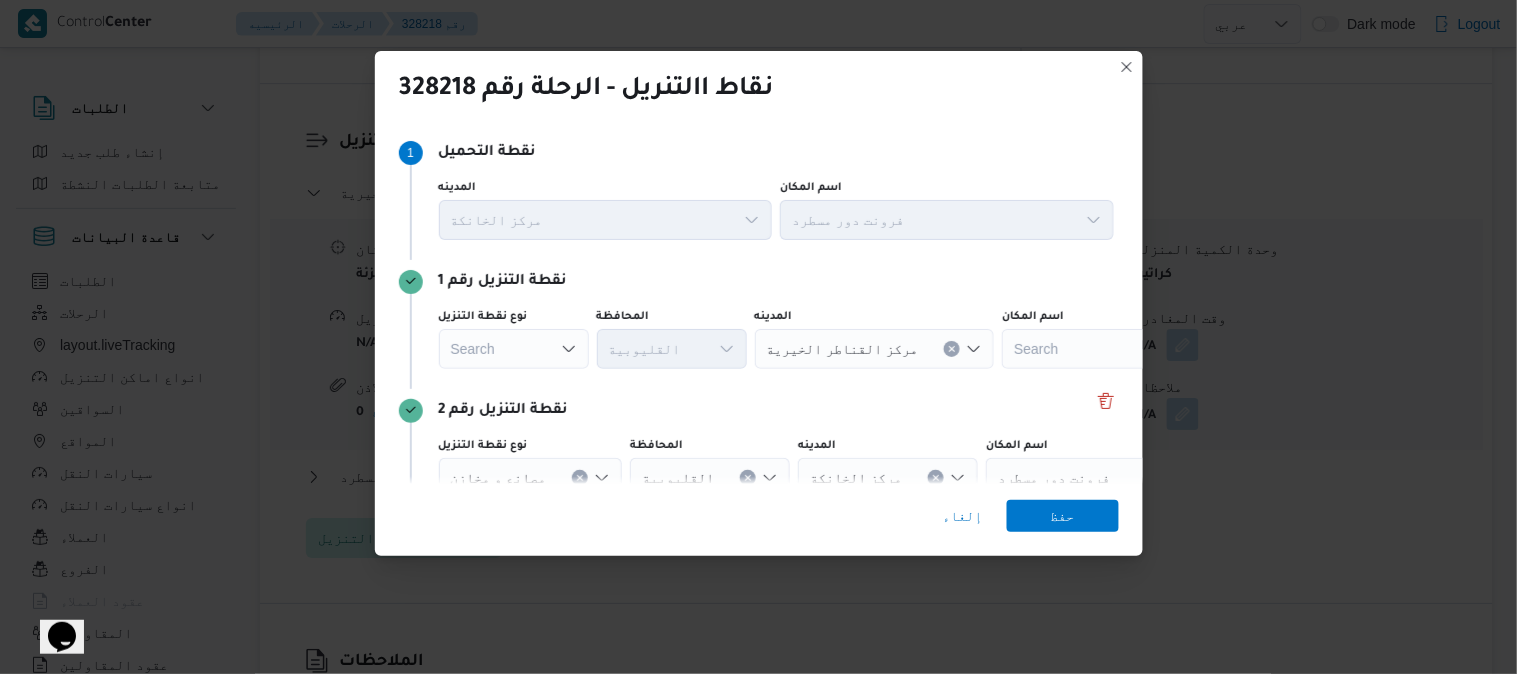 click on "Search" at bounding box center (514, 349) 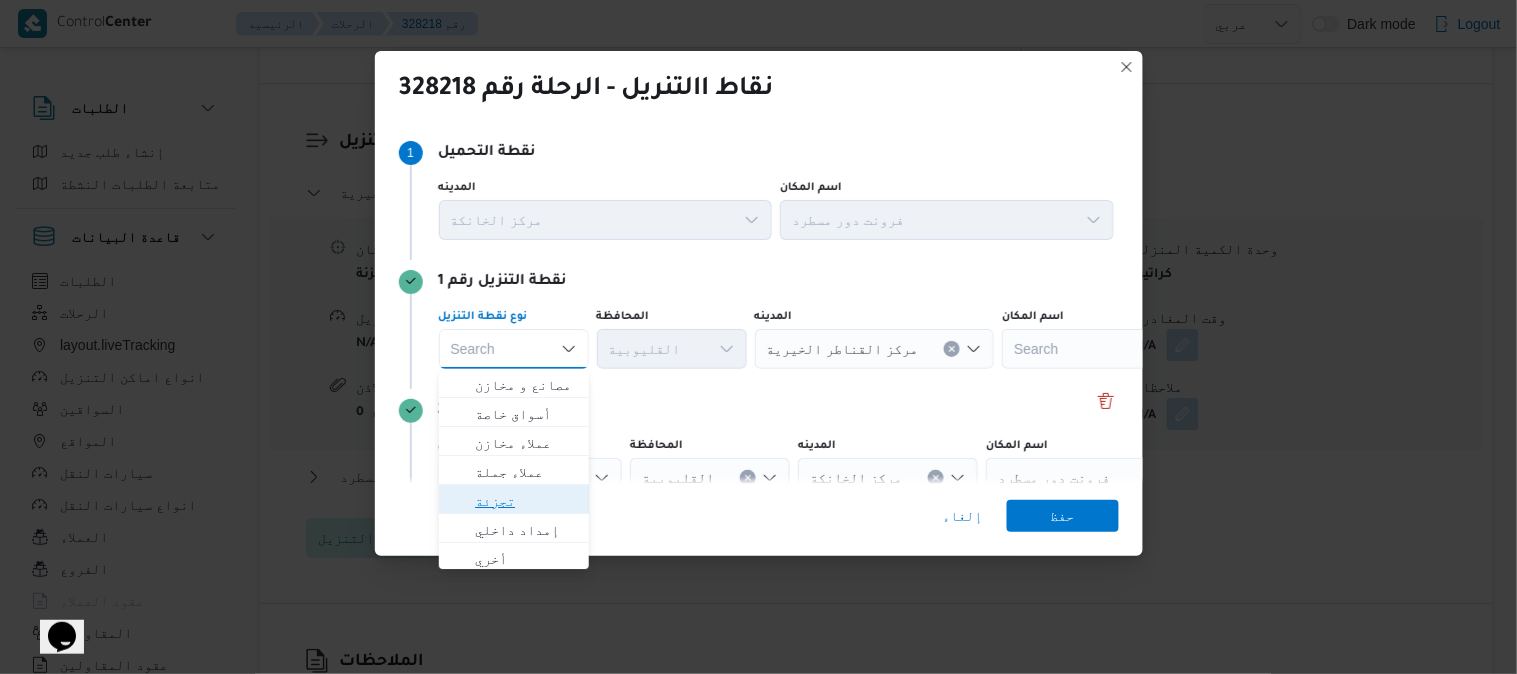 click on "تجزئة" at bounding box center (526, 501) 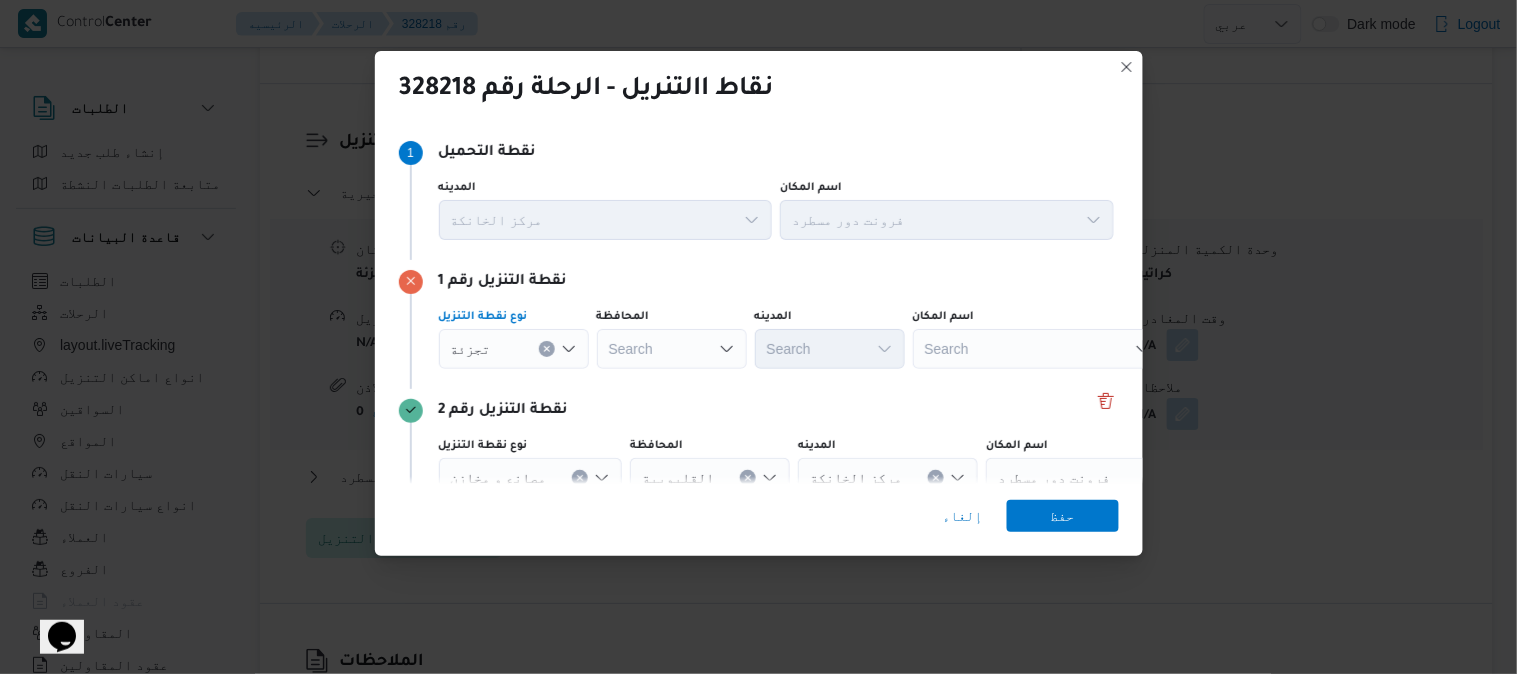 click on "Search" at bounding box center [672, 349] 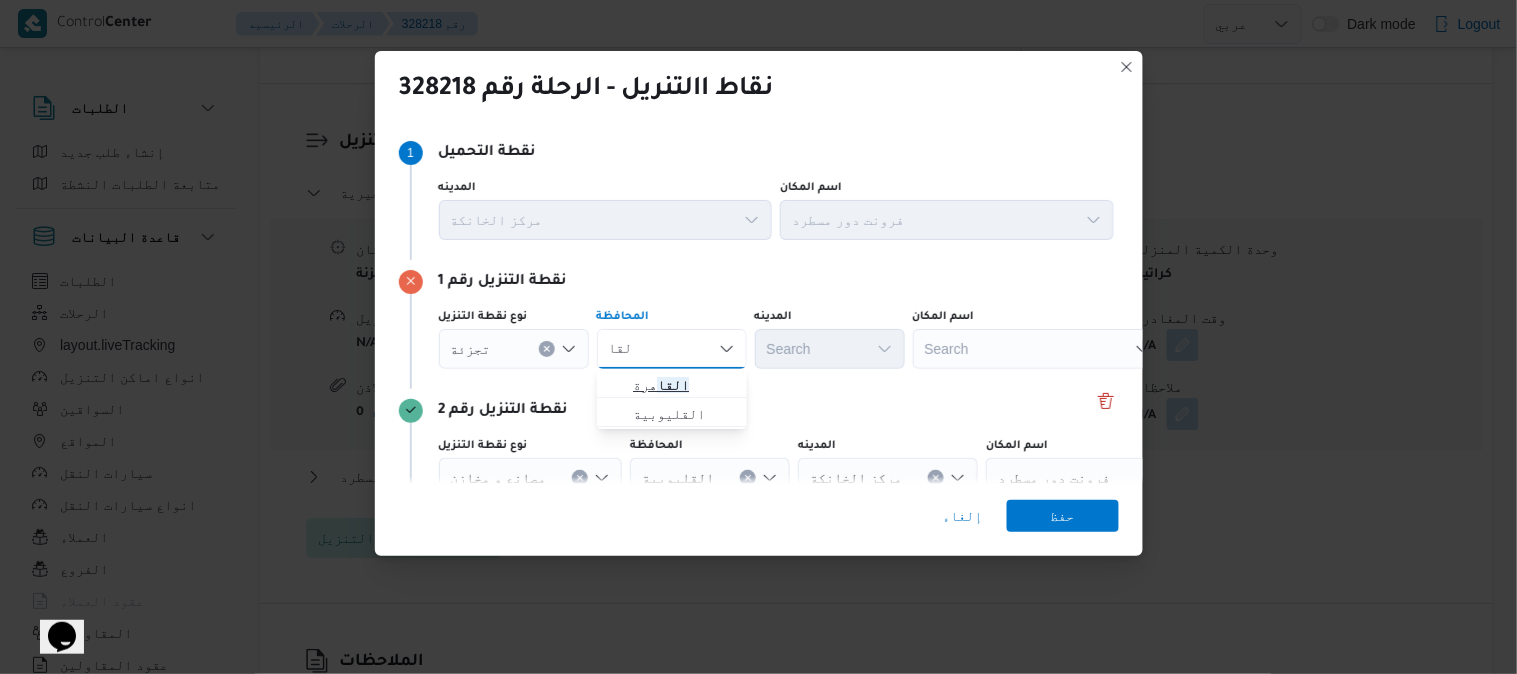 type on "القا" 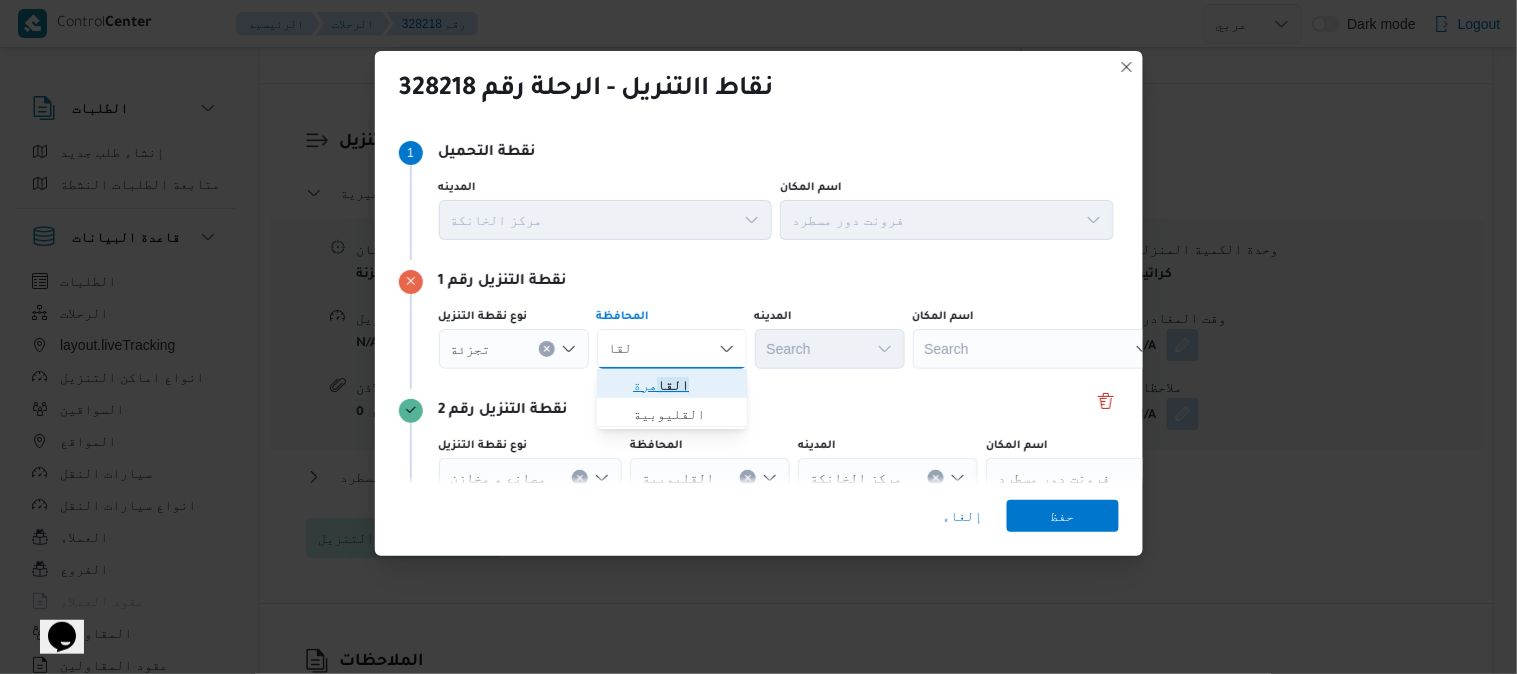 click on "القا" 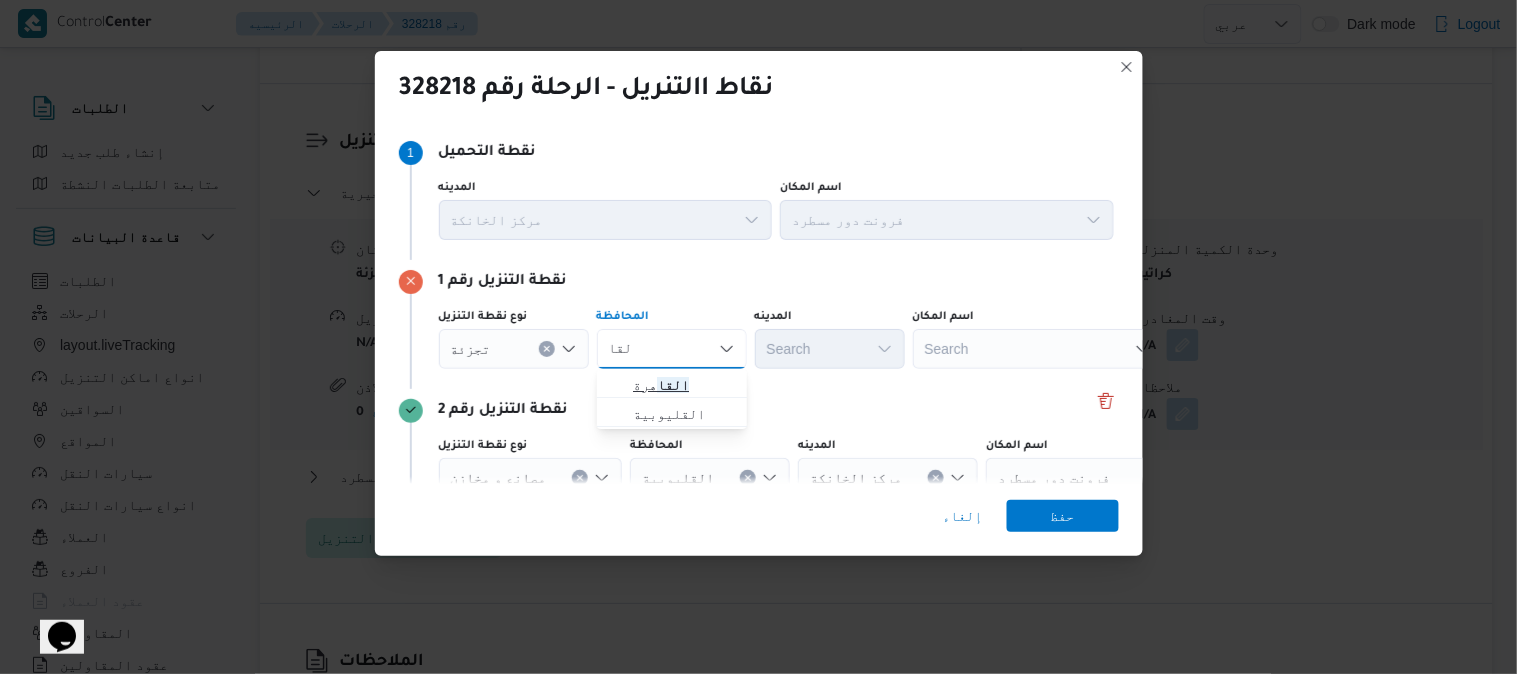 type 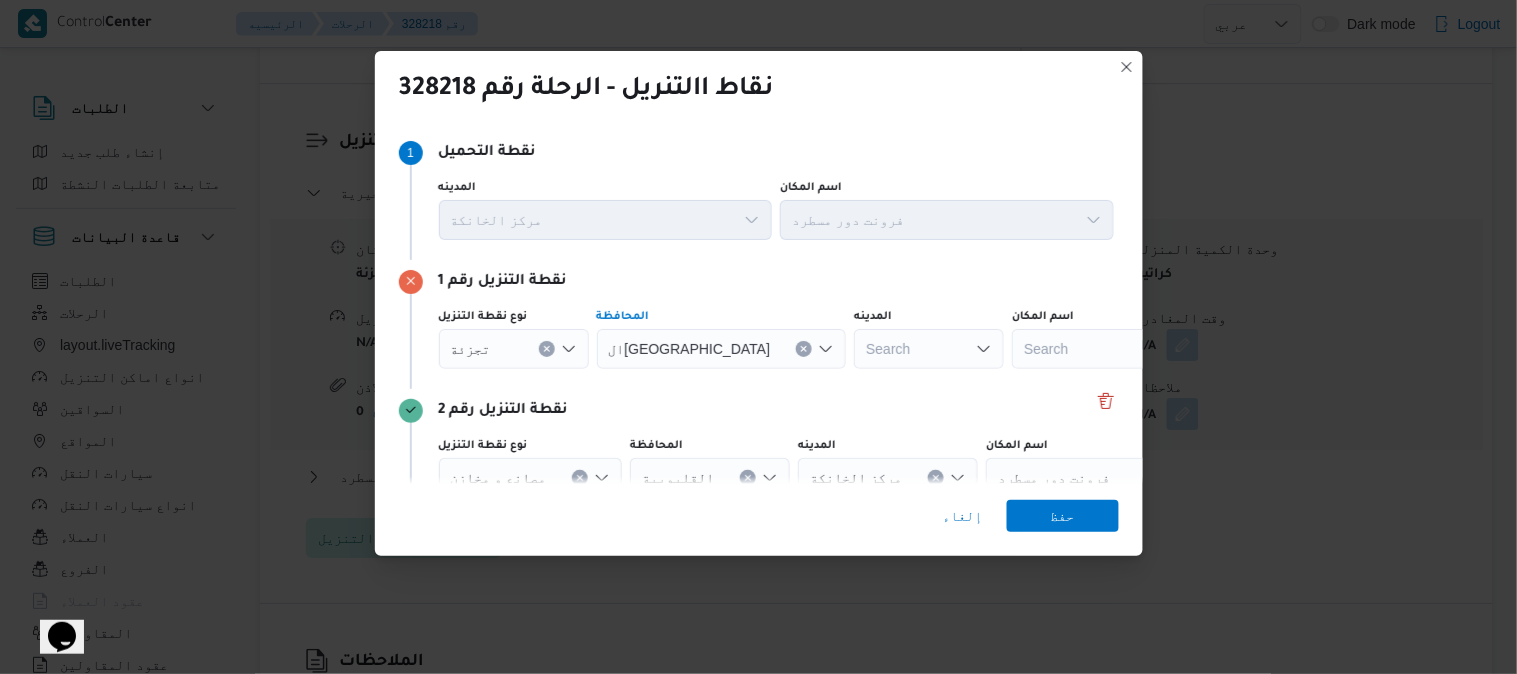 click on "Search" at bounding box center (929, 349) 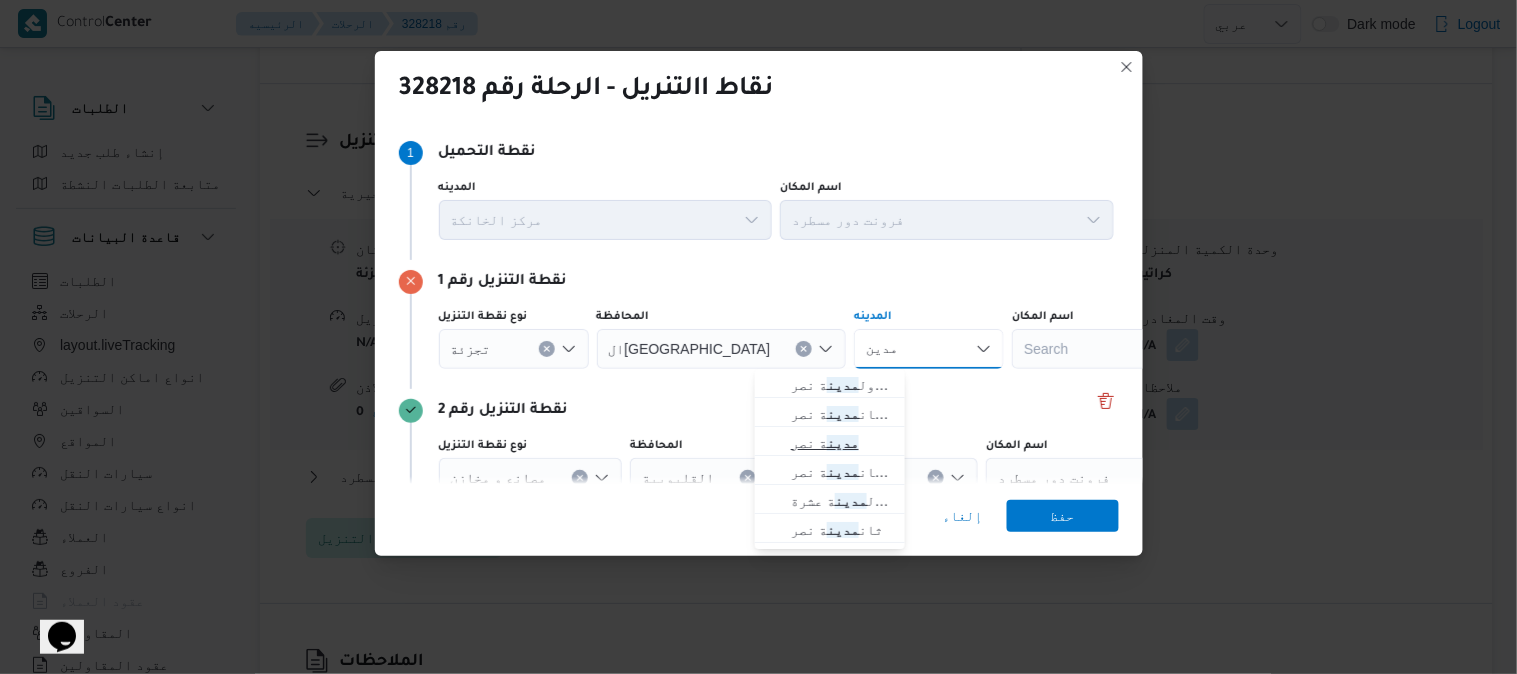 type on "مدين" 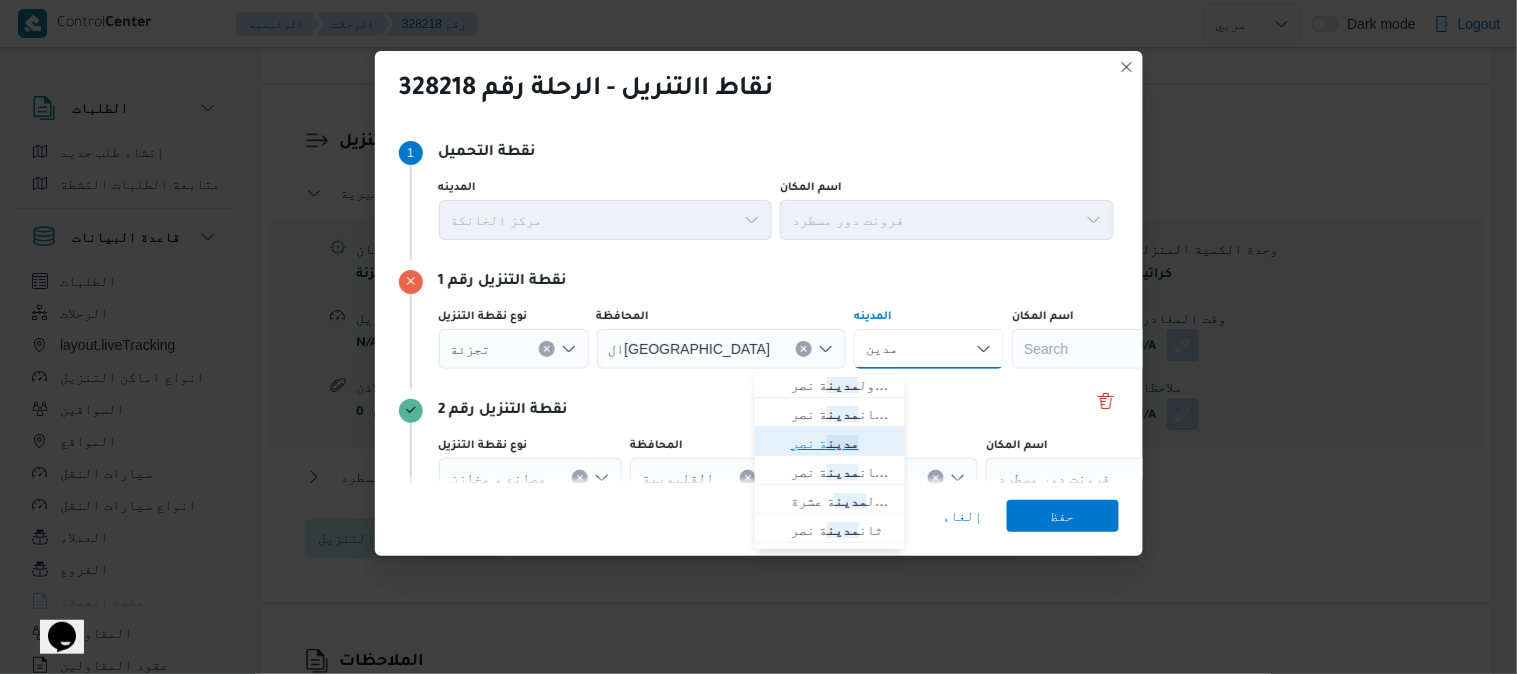 click on "مدين ة نصر" at bounding box center (842, 443) 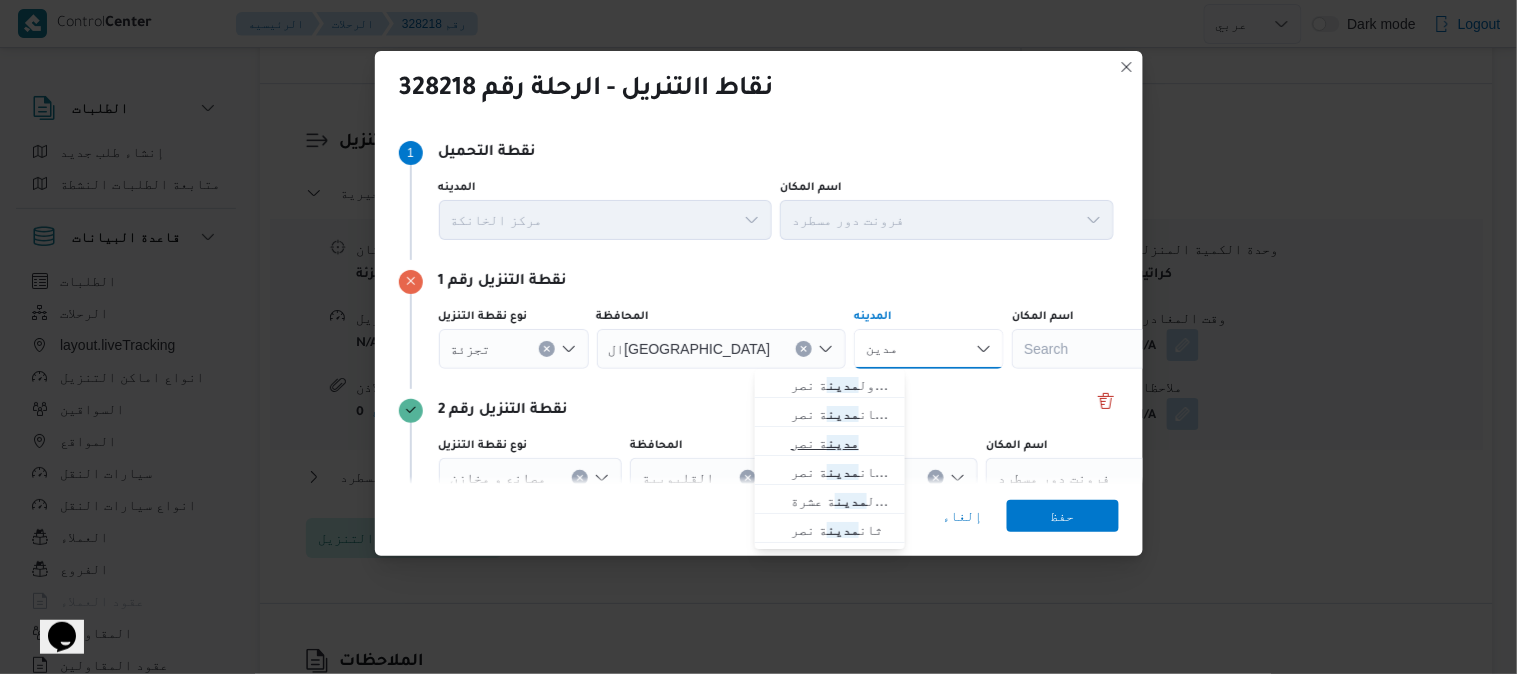 type 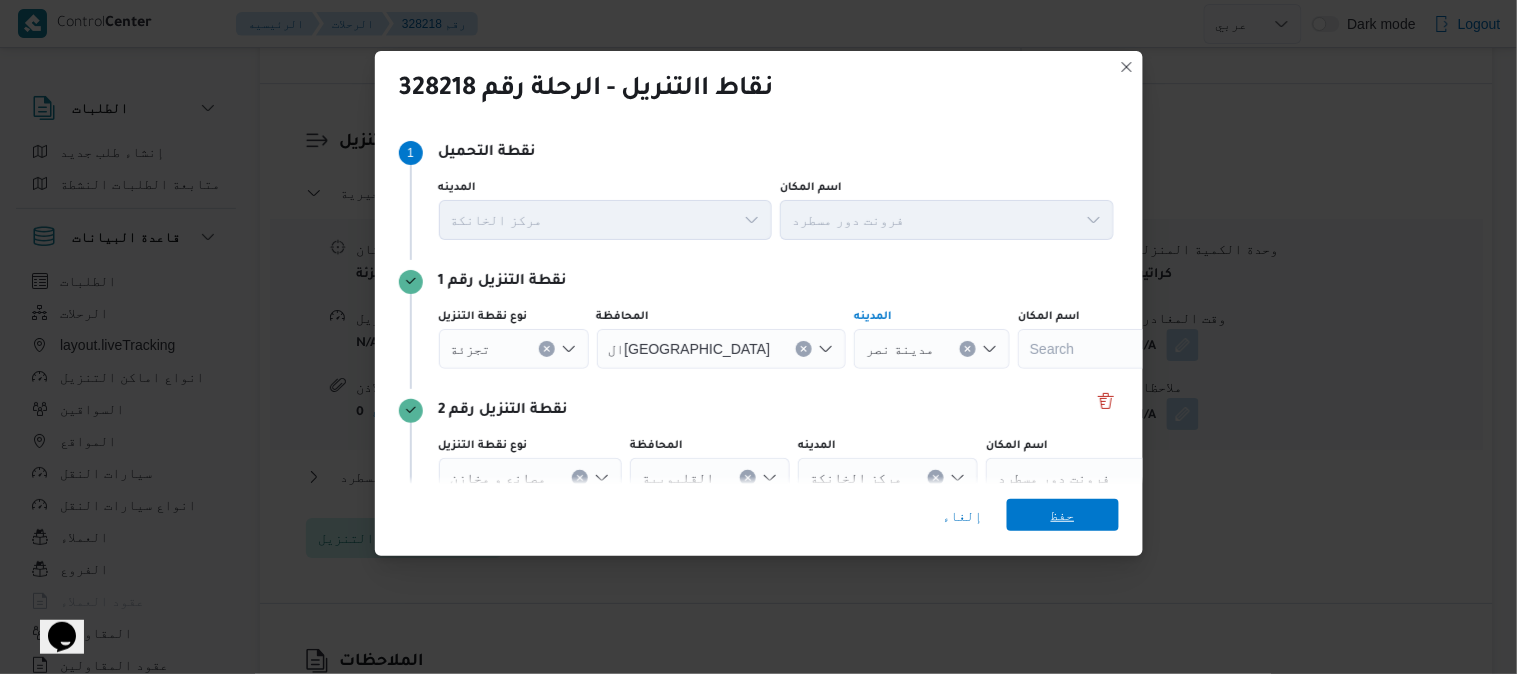 click on "حفظ" at bounding box center [1063, 515] 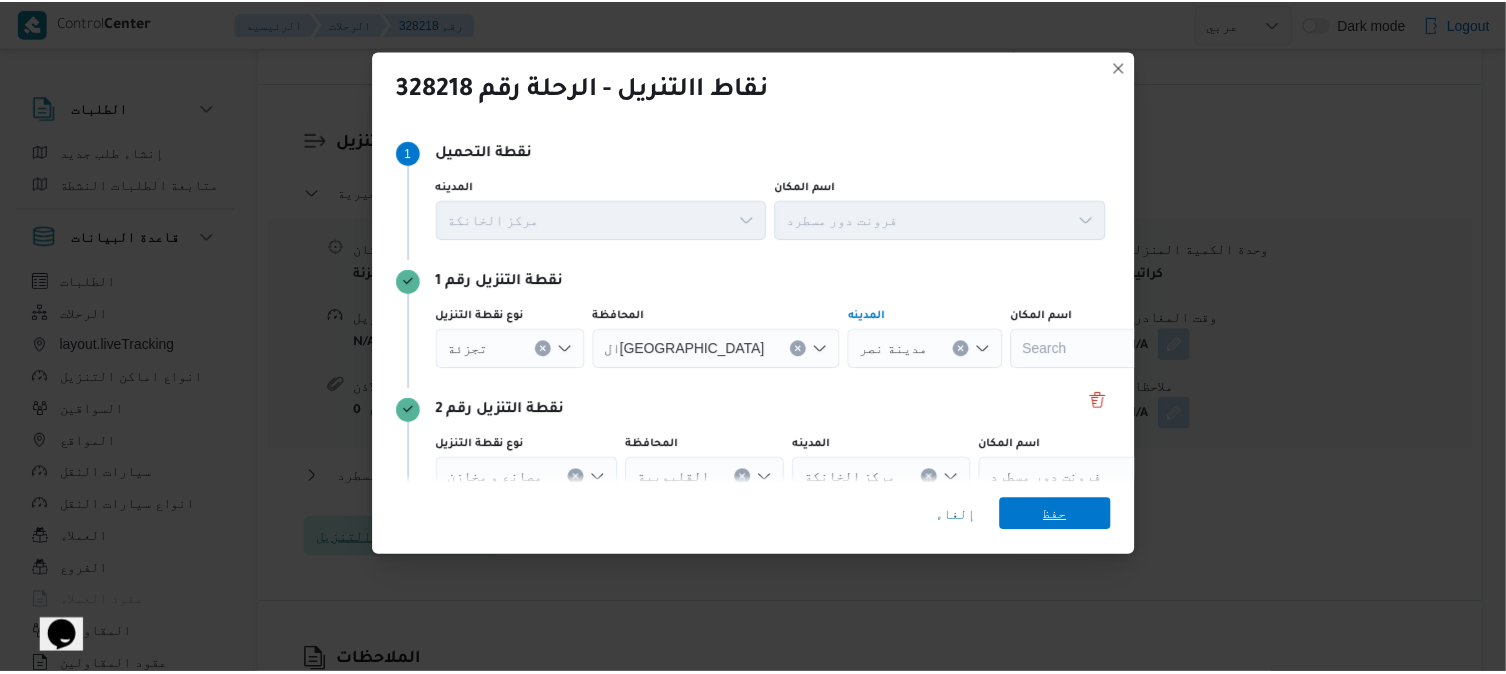 scroll, scrollTop: 1600, scrollLeft: 0, axis: vertical 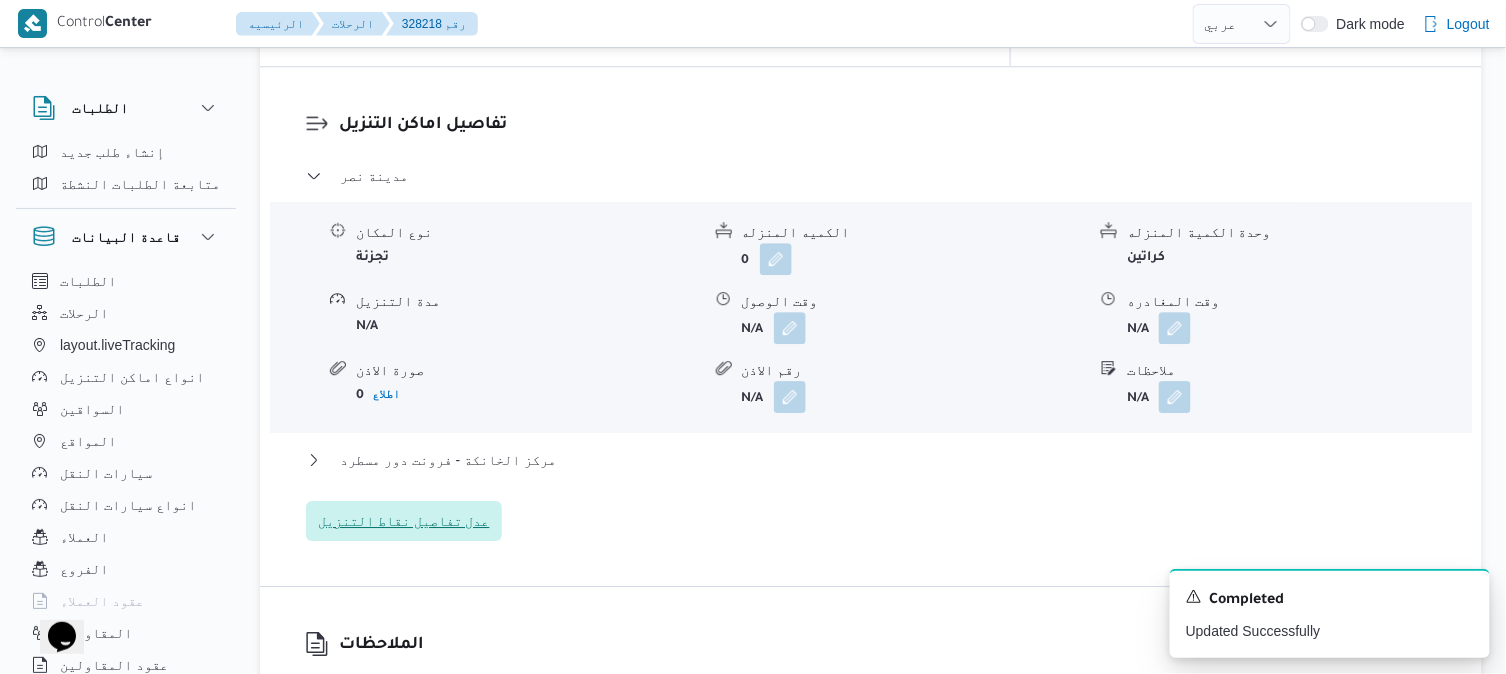 type 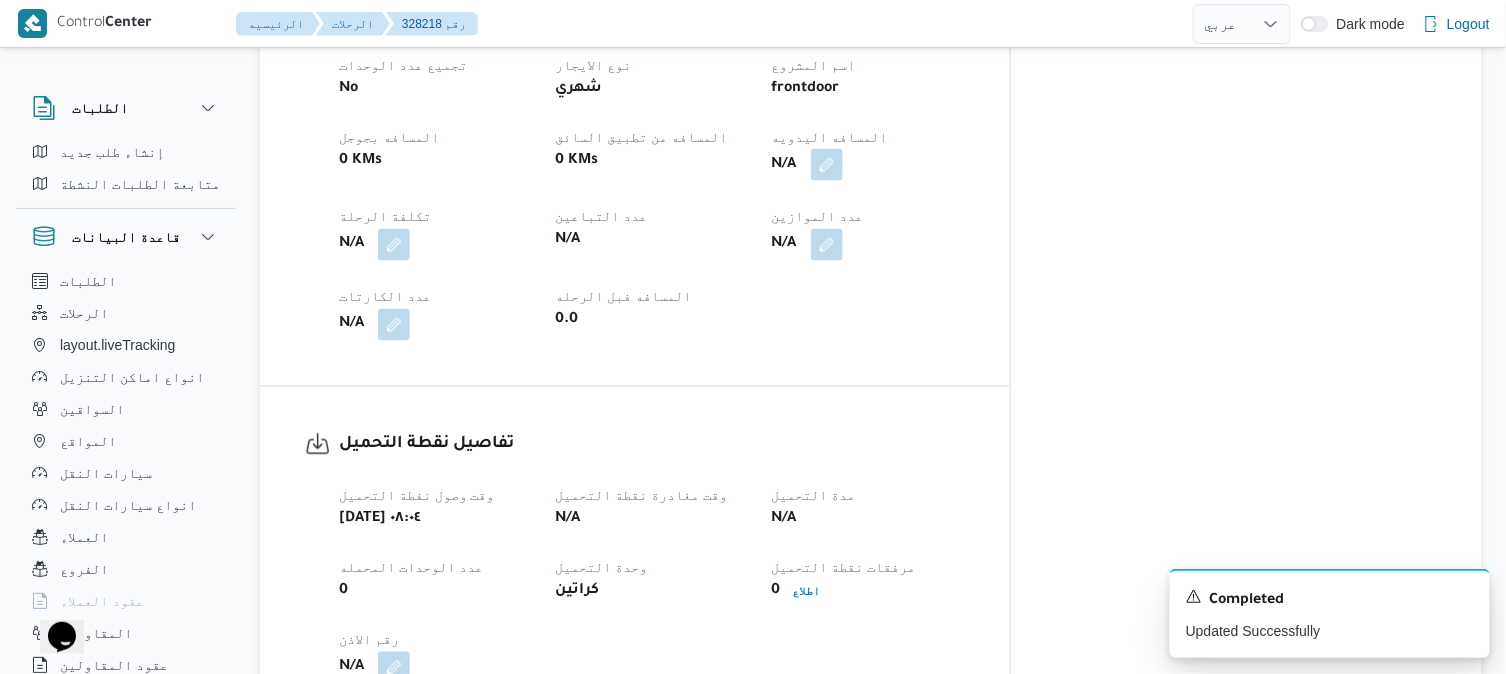 scroll, scrollTop: 888, scrollLeft: 0, axis: vertical 